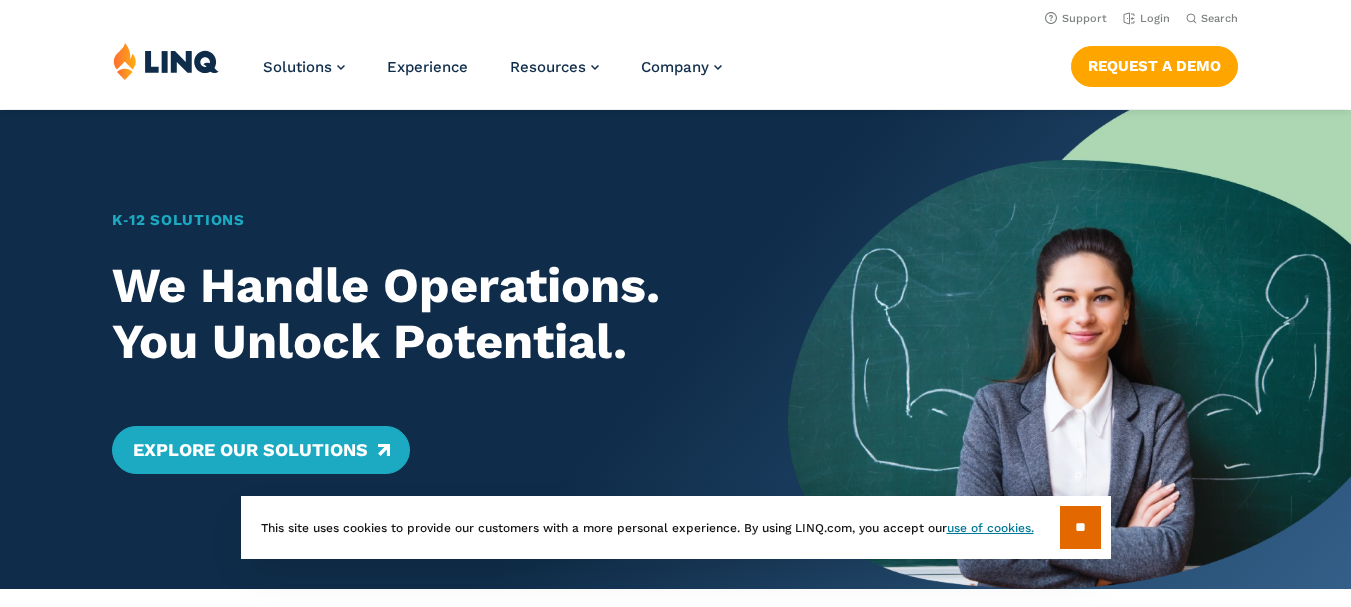scroll, scrollTop: 0, scrollLeft: 0, axis: both 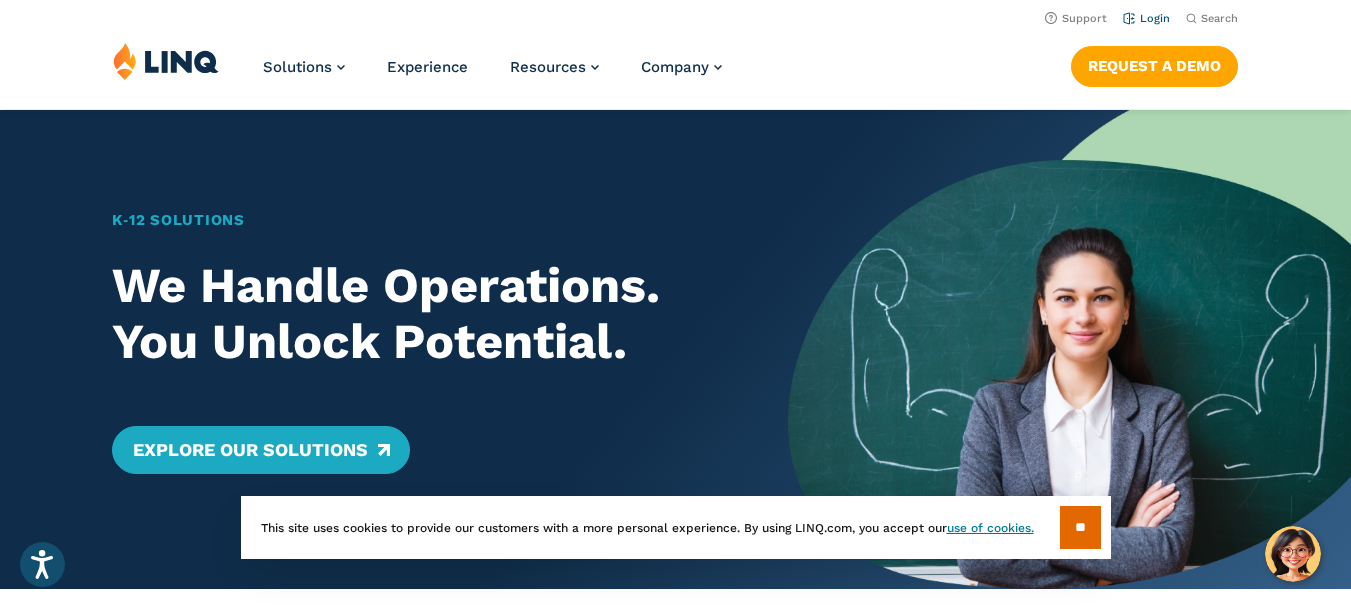 click on "Login" at bounding box center (1146, 18) 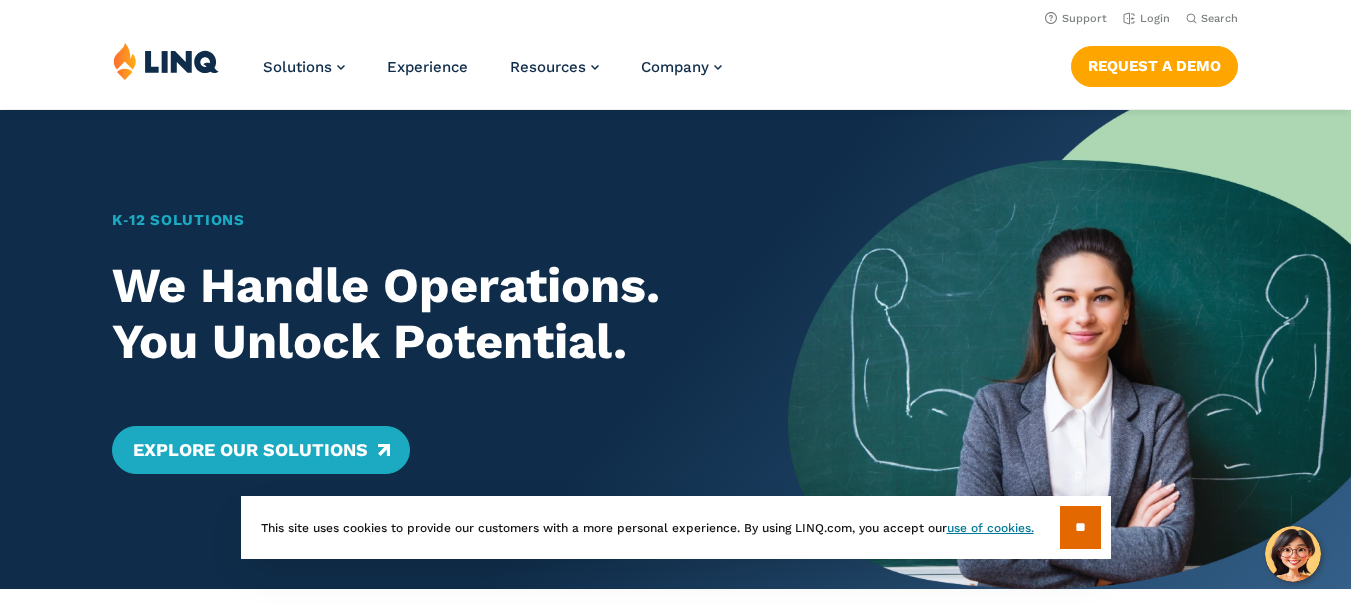 scroll, scrollTop: 0, scrollLeft: 0, axis: both 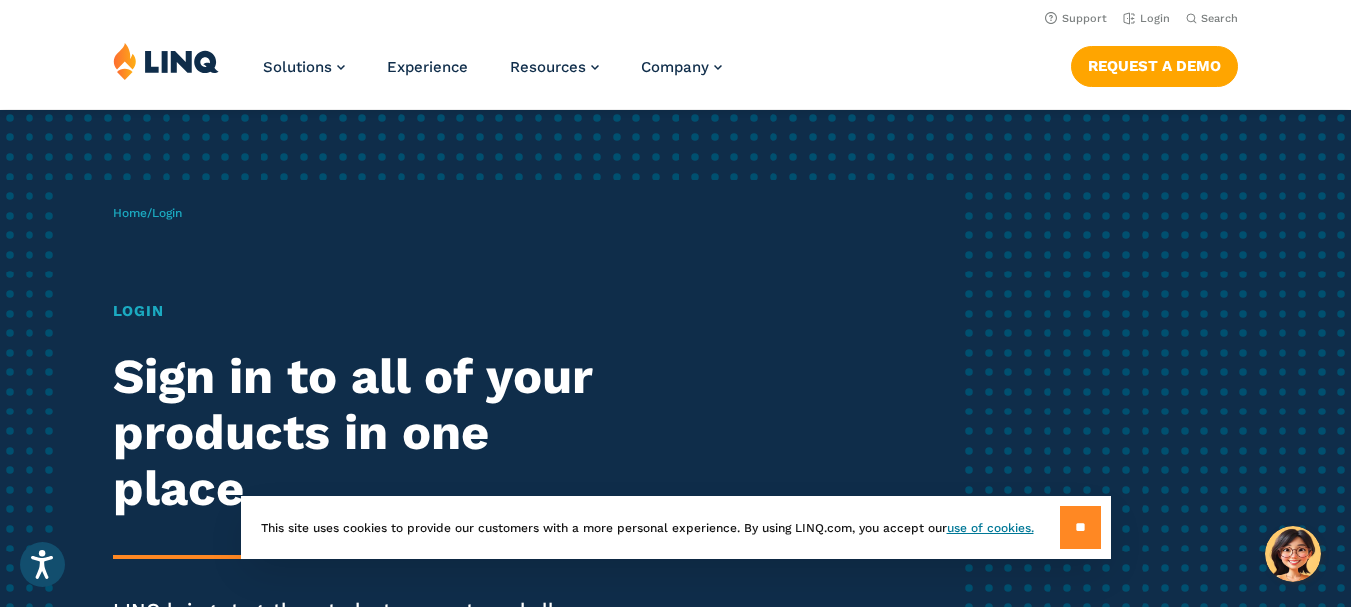click on "**" at bounding box center [1080, 527] 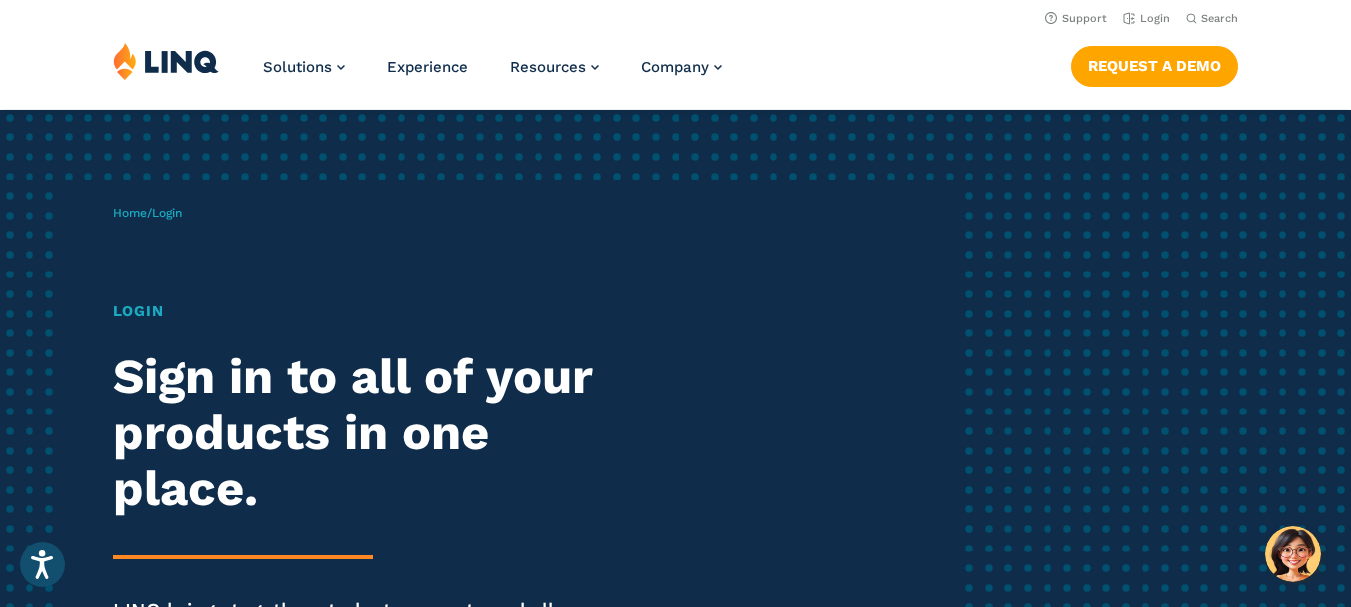 click on "Home  /  Login
Login
Sign in to all of your products in one place.
LINQ brings together students, parents and all your departments to improve efficiency and transparency." at bounding box center (535, 456) 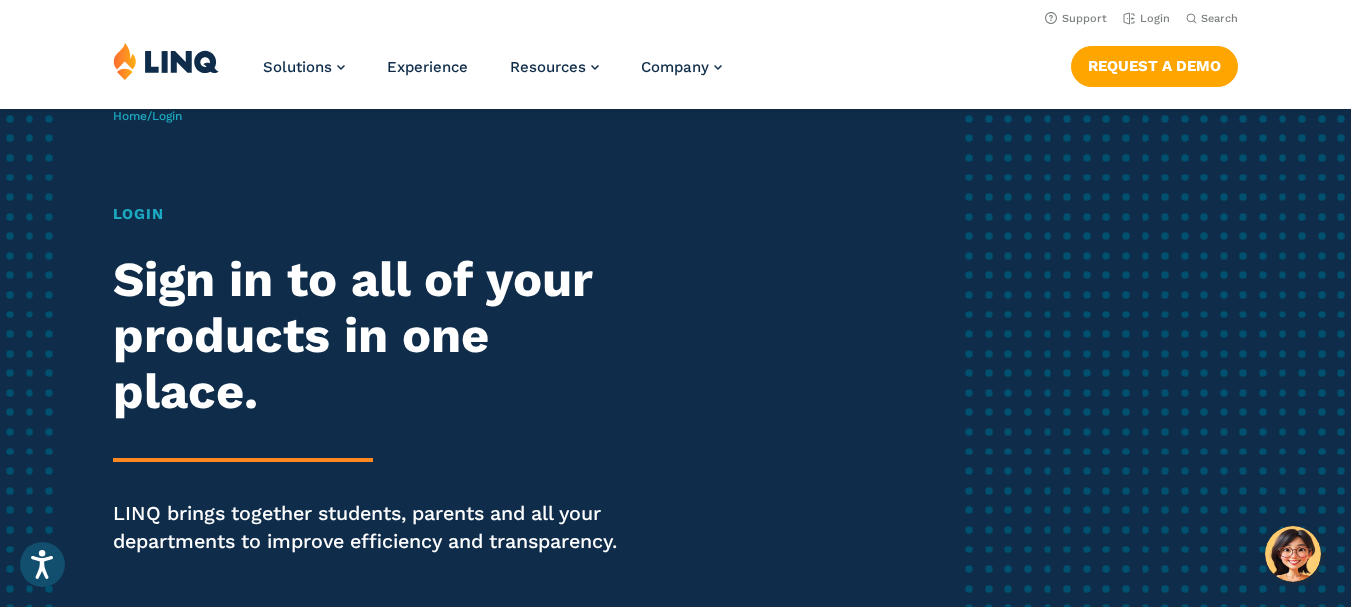 scroll, scrollTop: 0, scrollLeft: 0, axis: both 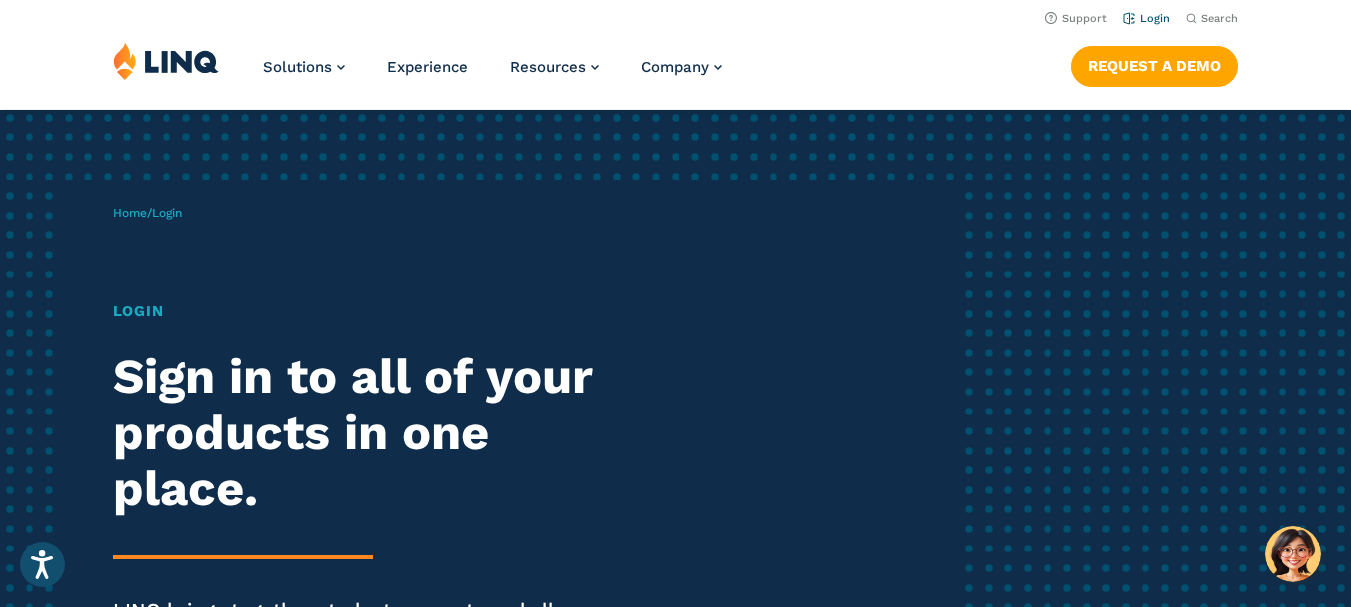 click on "Login" at bounding box center [1146, 18] 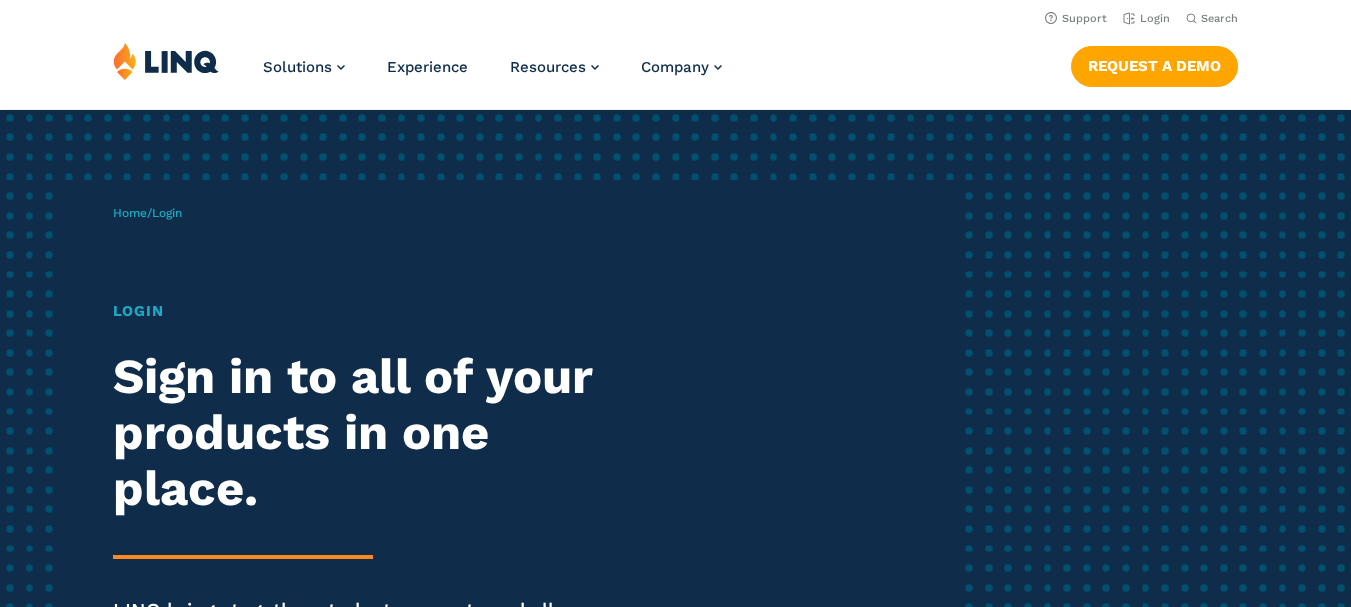 scroll, scrollTop: 0, scrollLeft: 0, axis: both 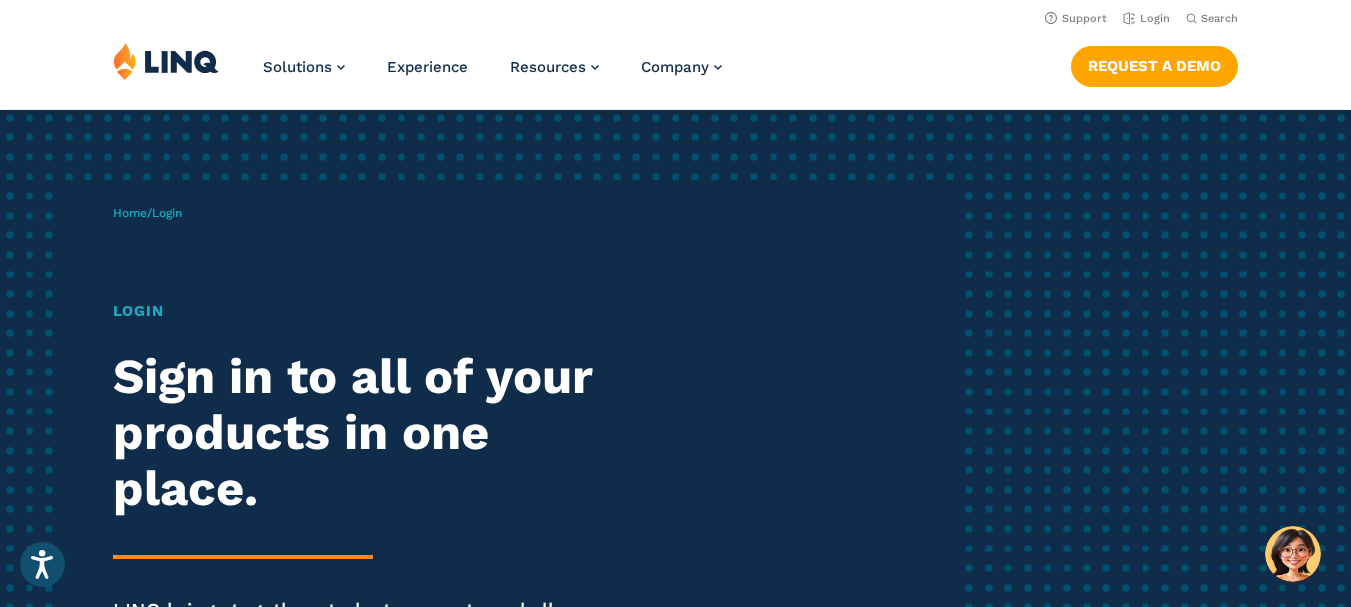 click on "Login" at bounding box center (373, 311) 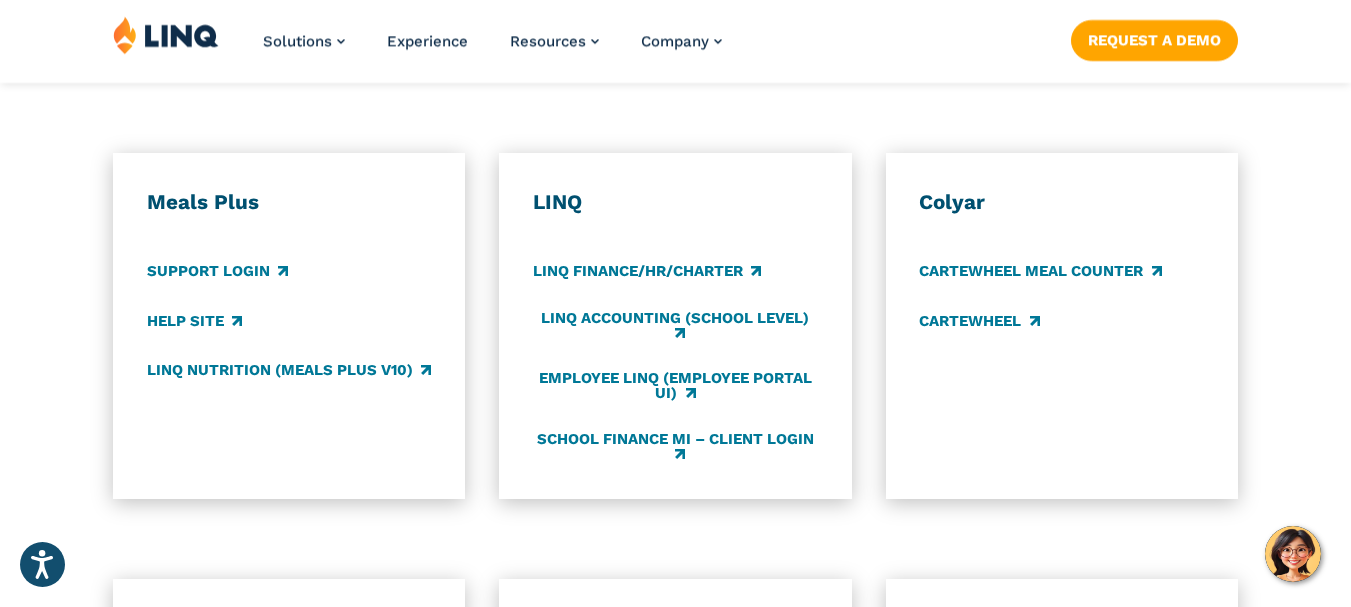 scroll, scrollTop: 1113, scrollLeft: 0, axis: vertical 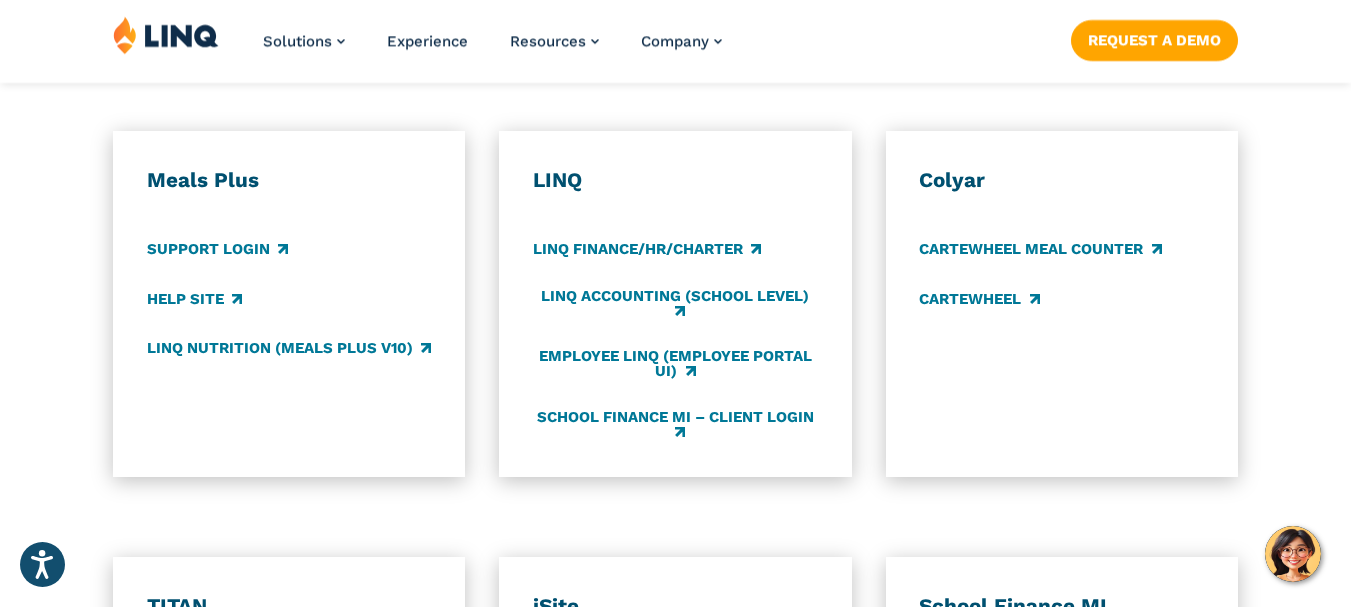 drag, startPoint x: 1349, startPoint y: 297, endPoint x: 1355, endPoint y: 355, distance: 58.30952 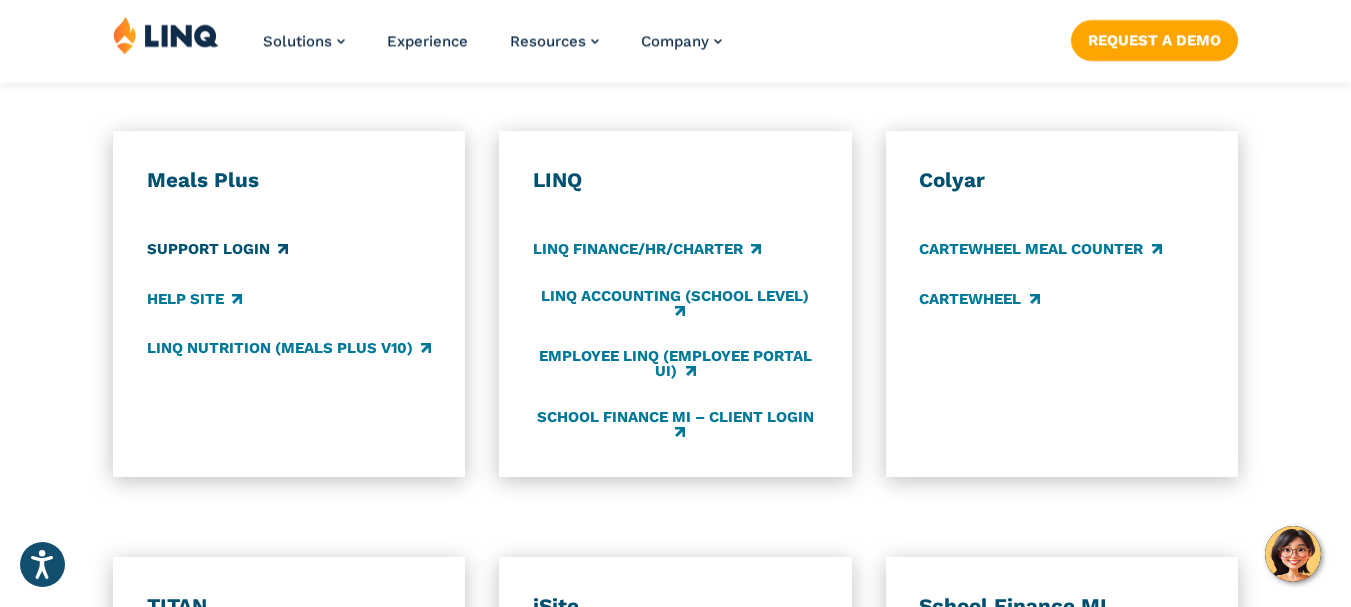 click on "Support Login" at bounding box center (217, 250) 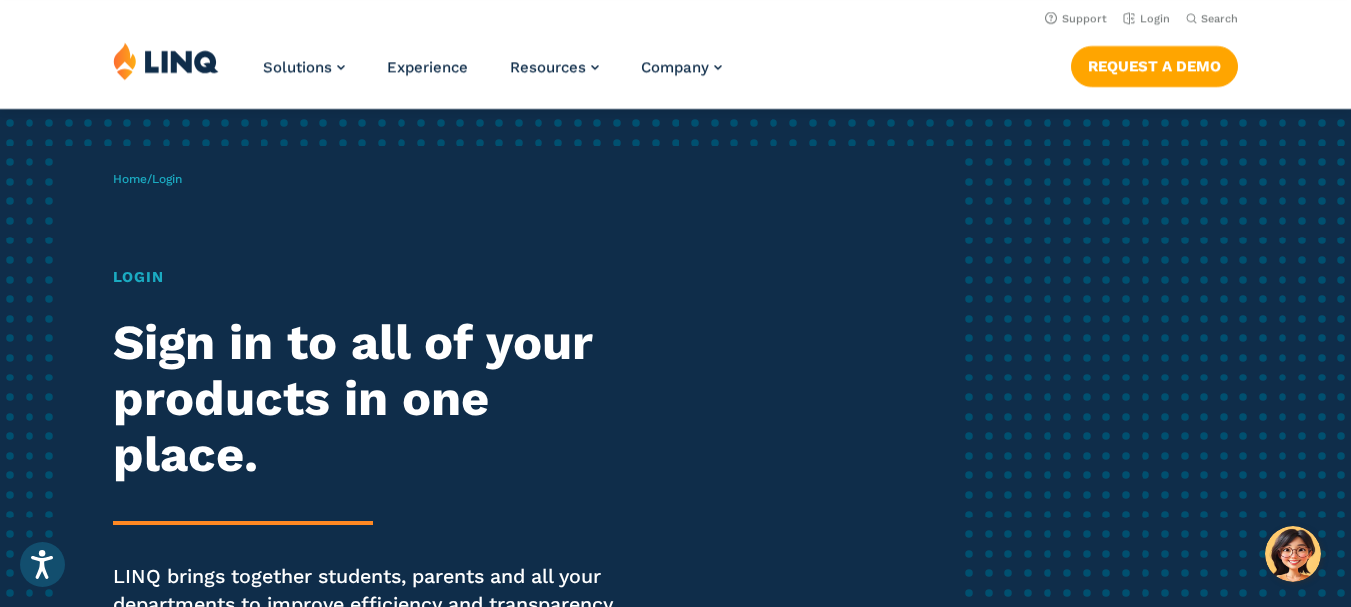 scroll, scrollTop: 0, scrollLeft: 0, axis: both 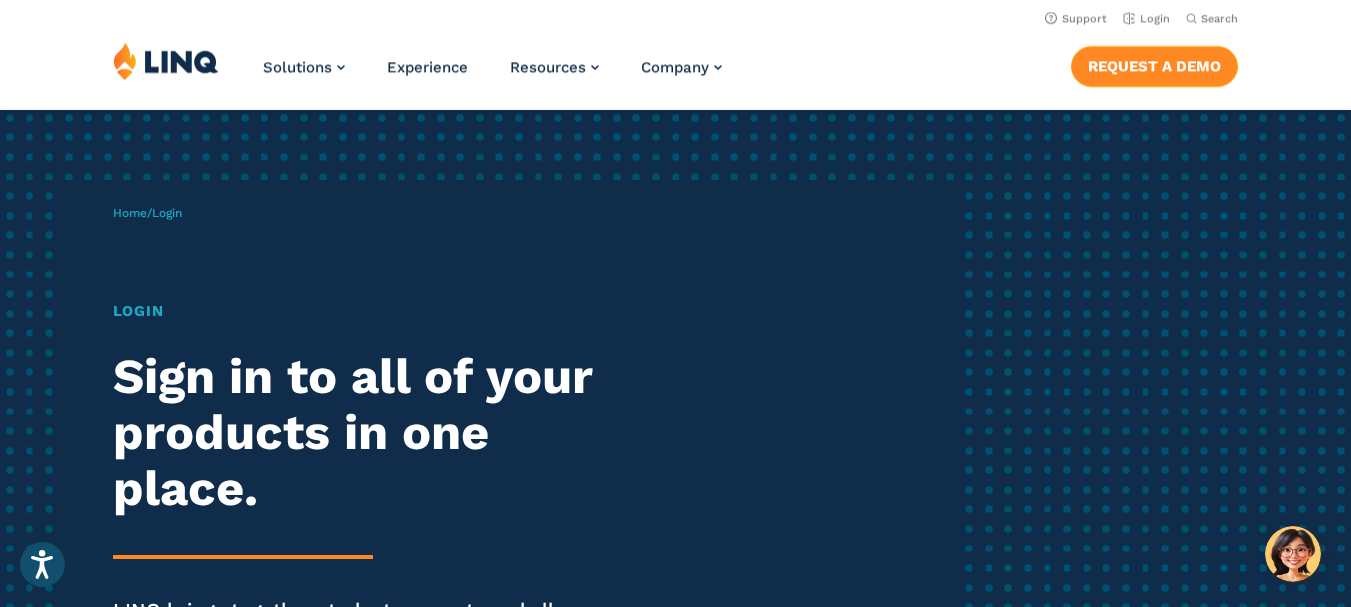 click on "Request a Demo" at bounding box center (1154, 66) 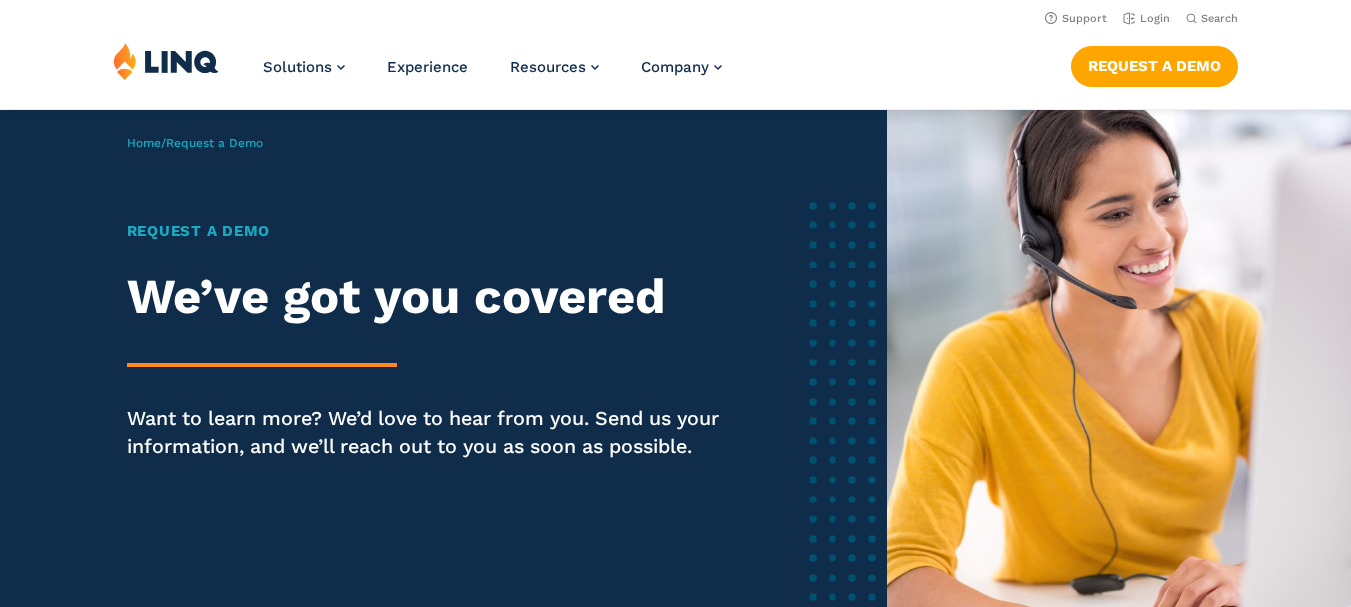 scroll, scrollTop: 0, scrollLeft: 0, axis: both 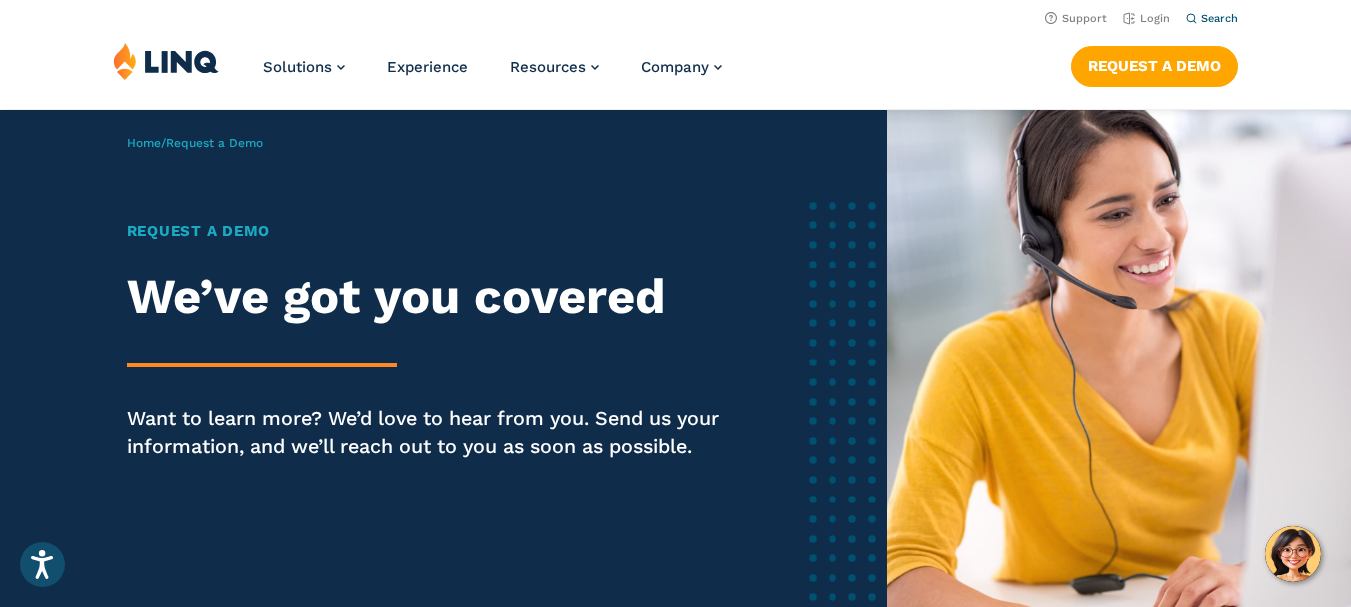 click on "Search" at bounding box center [1219, 18] 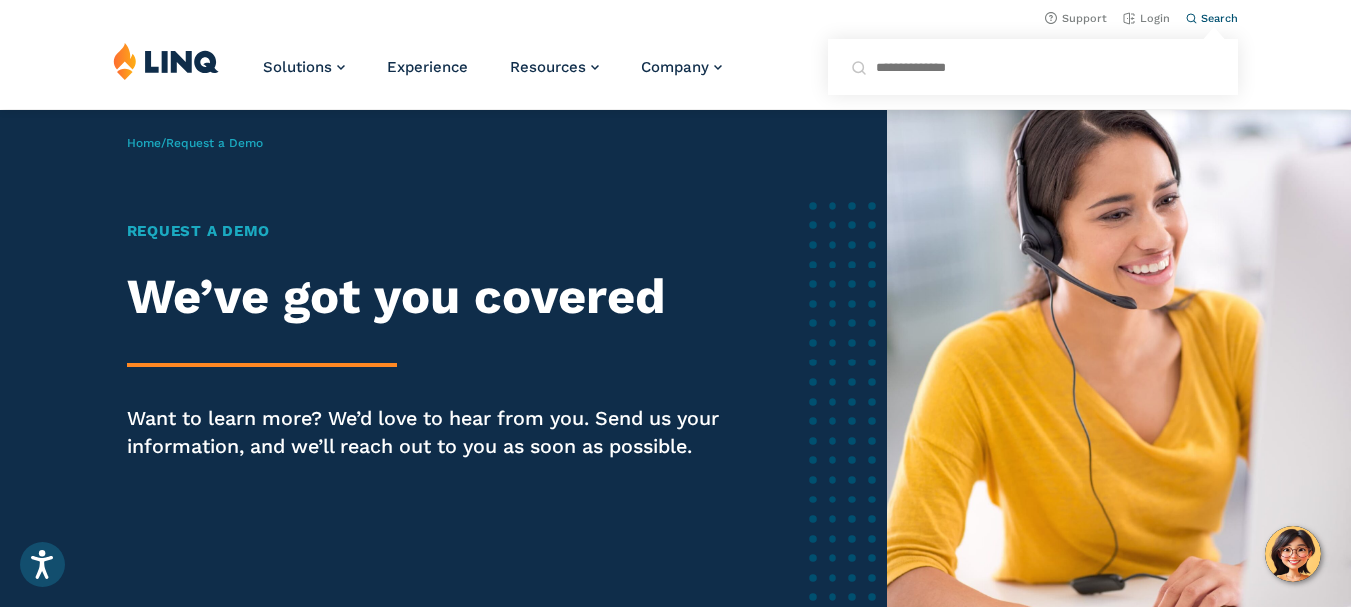 click on "Search for:" at bounding box center (1033, 67) 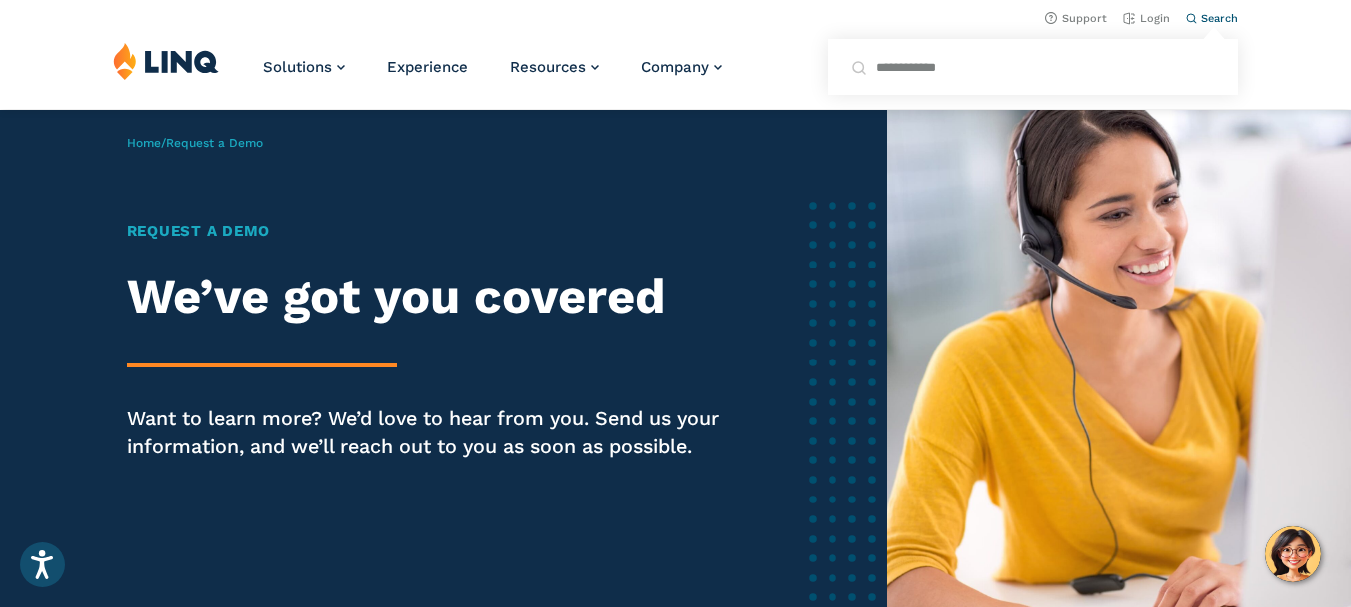 type on "**********" 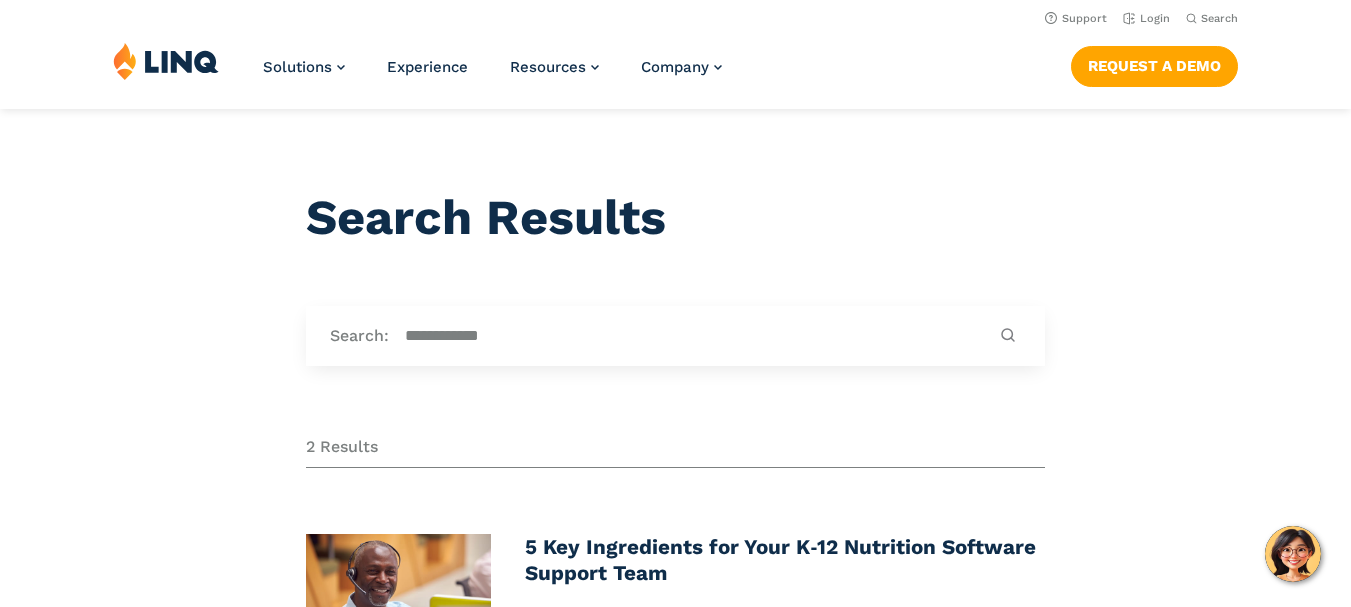 scroll, scrollTop: 0, scrollLeft: 0, axis: both 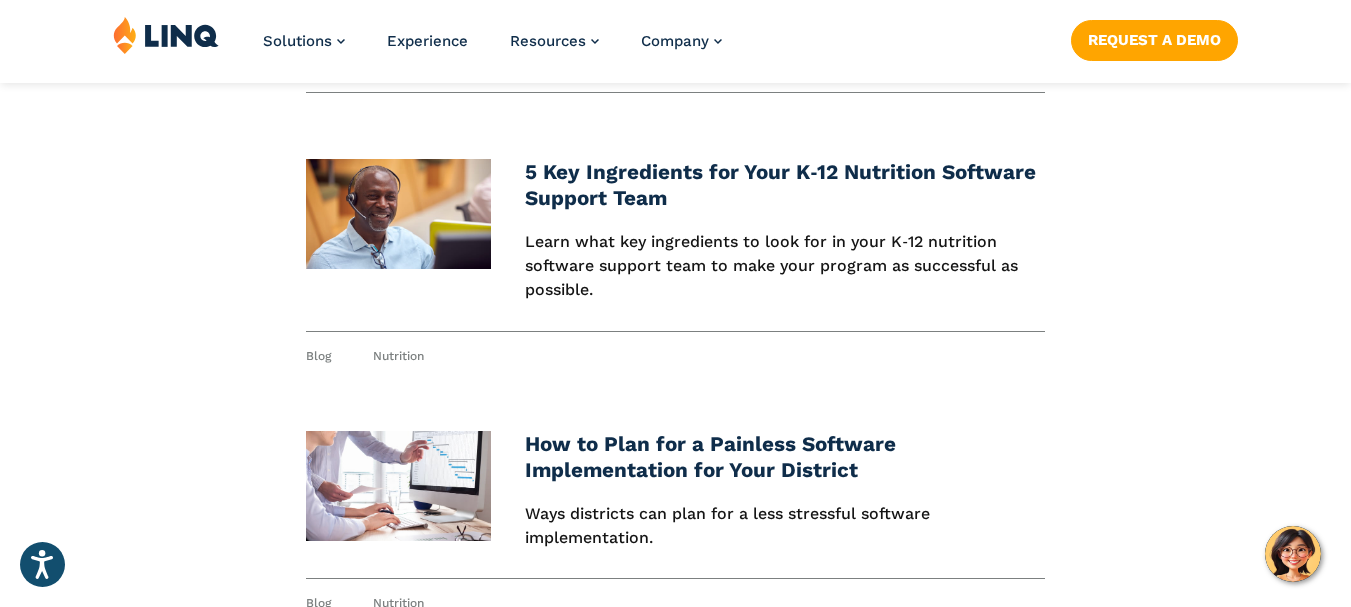 click at bounding box center [398, 214] 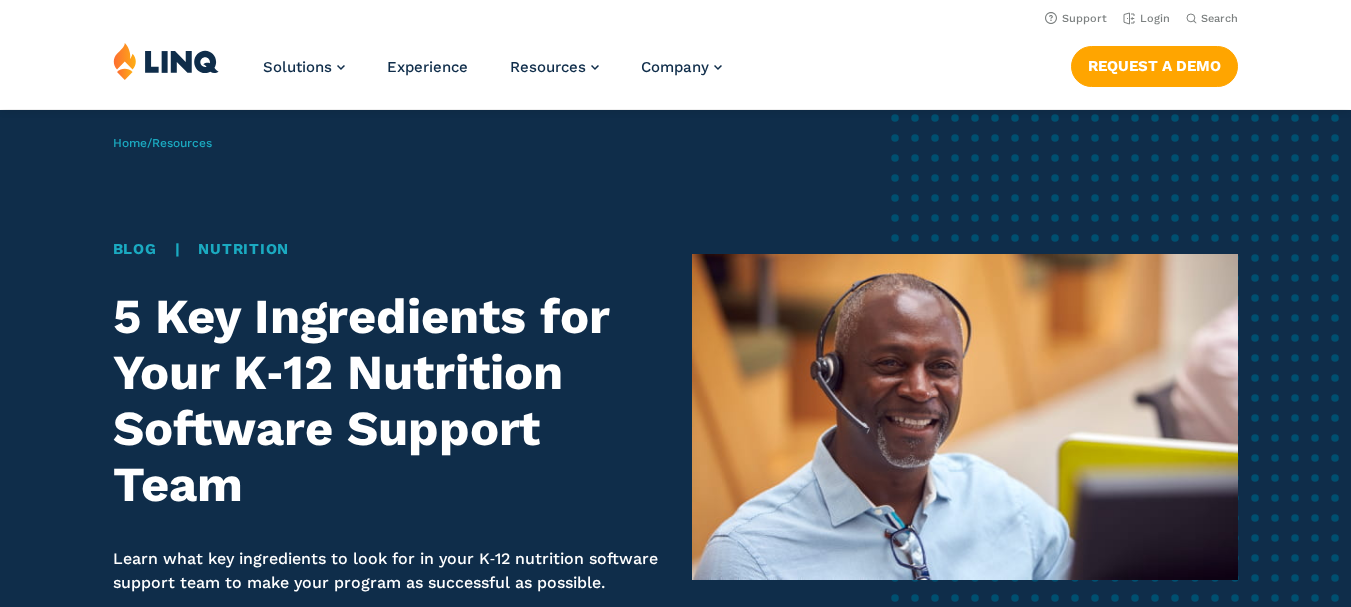 scroll, scrollTop: 0, scrollLeft: 0, axis: both 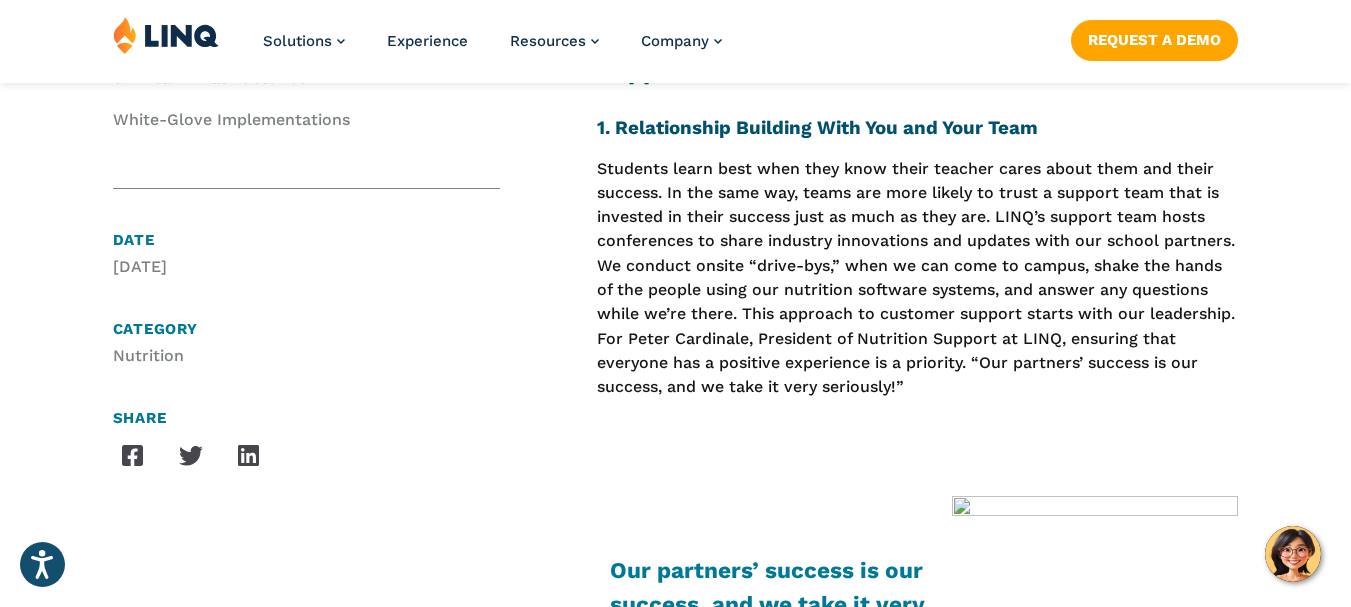 click on "Date" at bounding box center (306, 240) 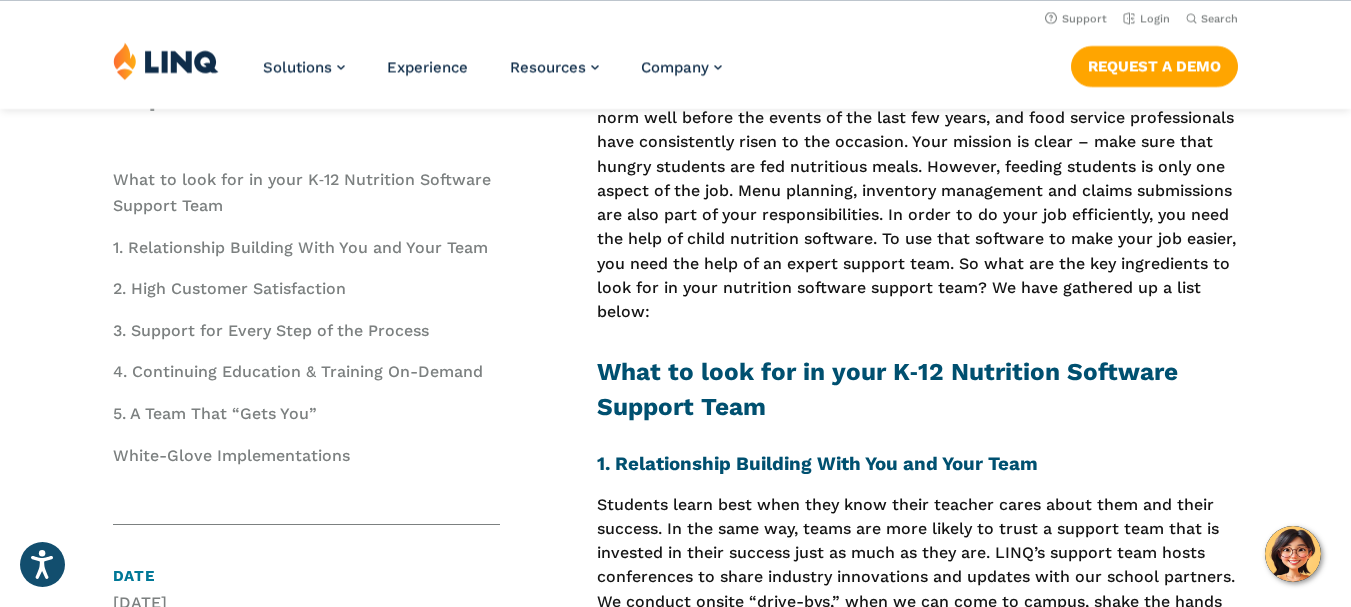 scroll, scrollTop: 0, scrollLeft: 0, axis: both 